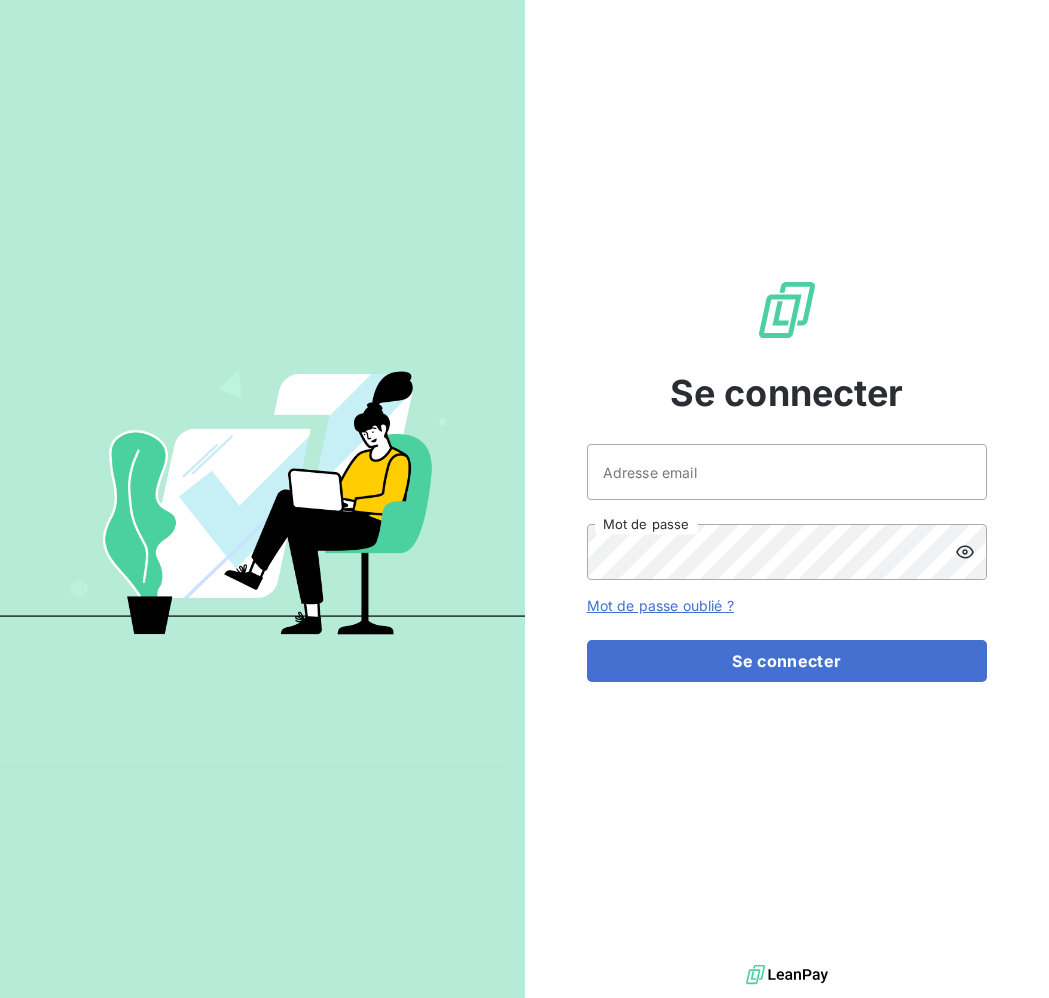 scroll, scrollTop: 0, scrollLeft: 0, axis: both 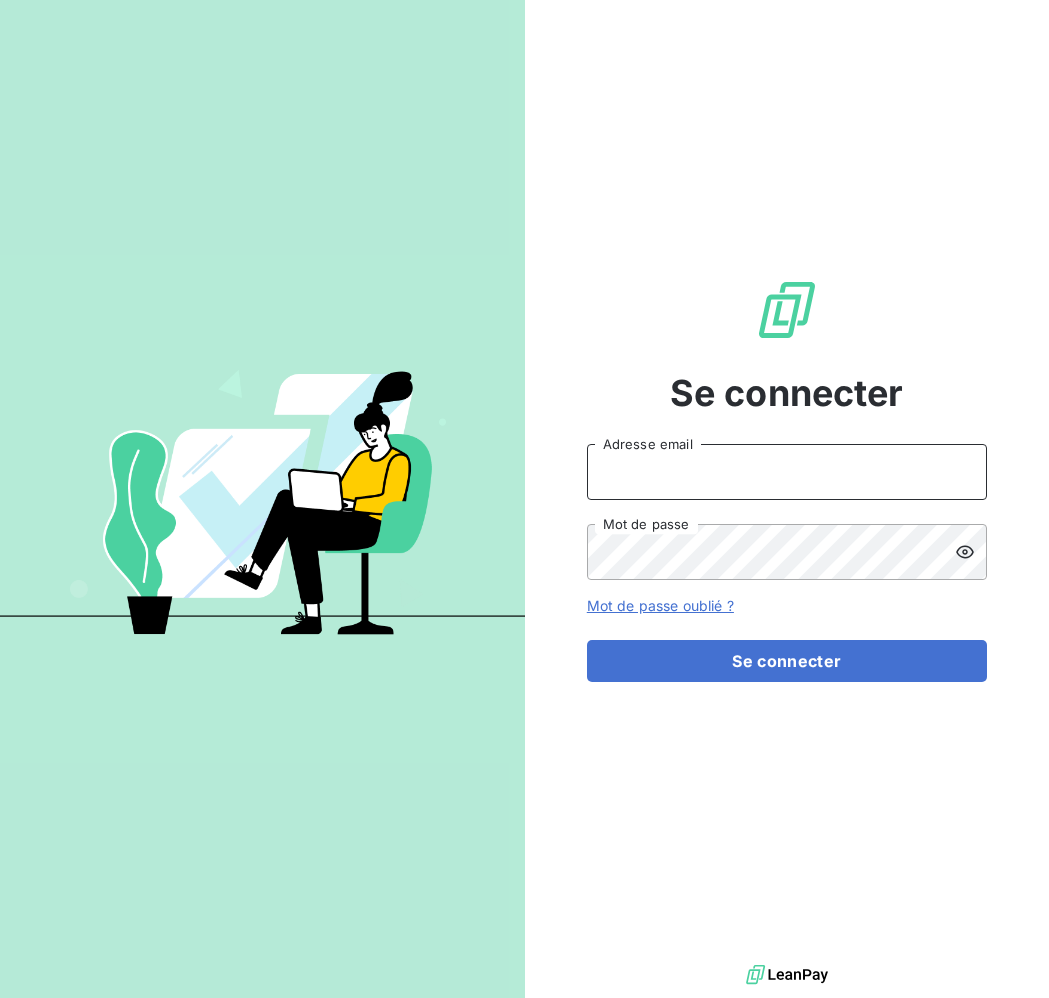 click on "Adresse email" at bounding box center [787, 472] 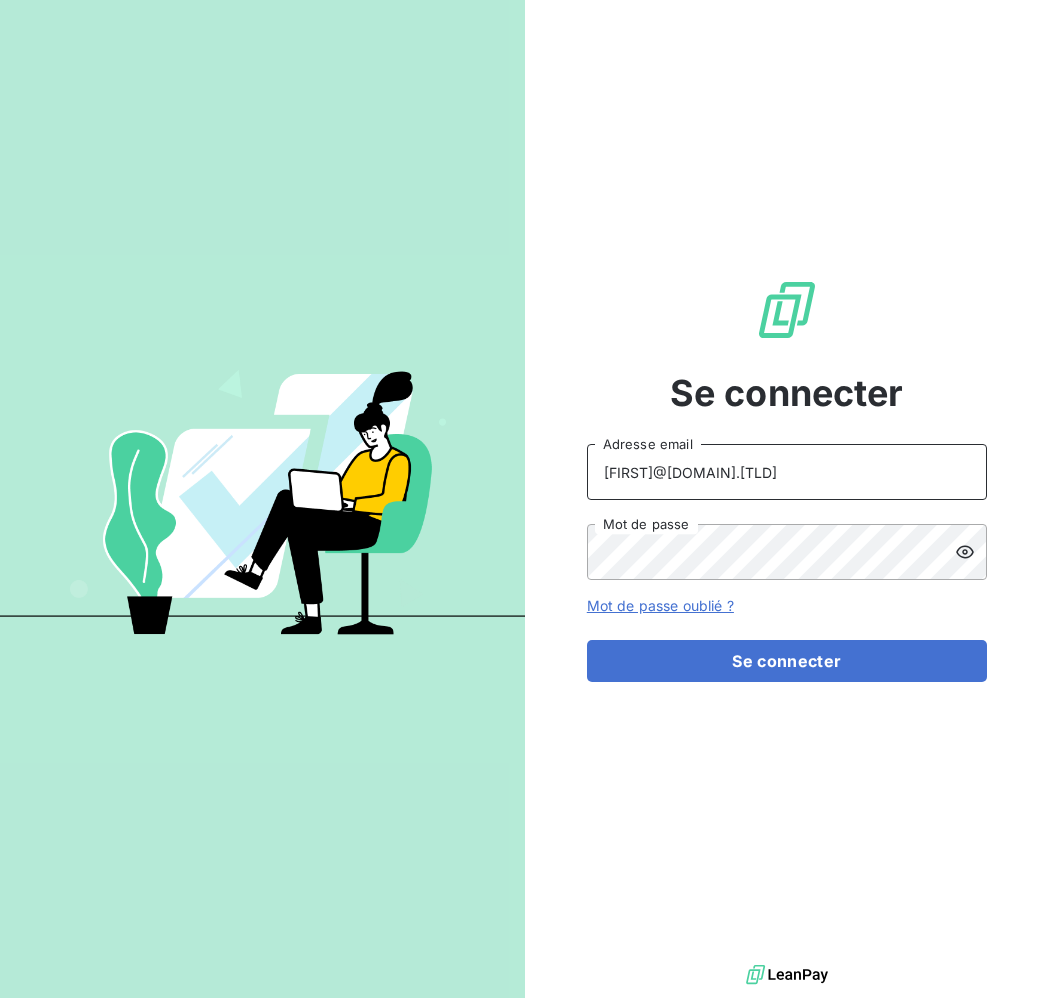 type on "[FIRST]@[DOMAIN].[TLD]" 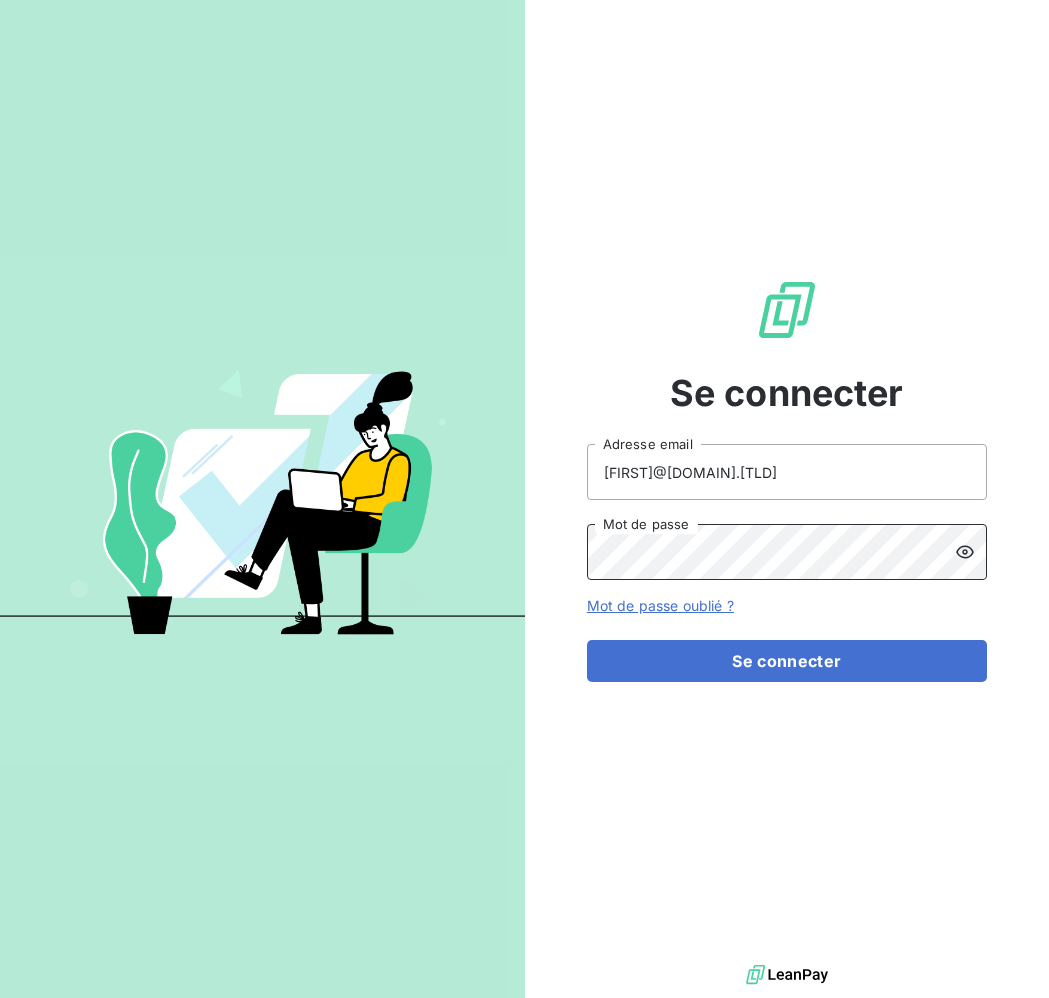click on "Se connecter" at bounding box center [787, 661] 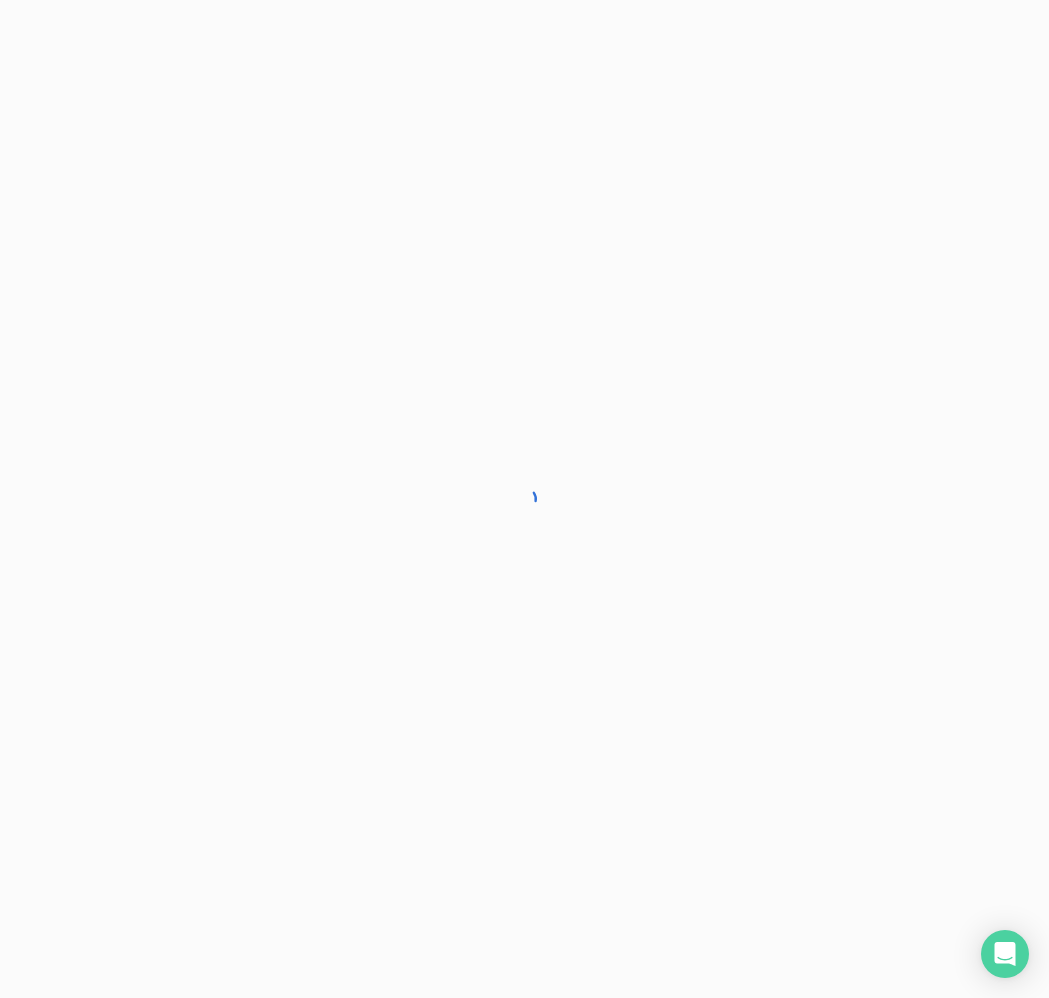 scroll, scrollTop: 0, scrollLeft: 0, axis: both 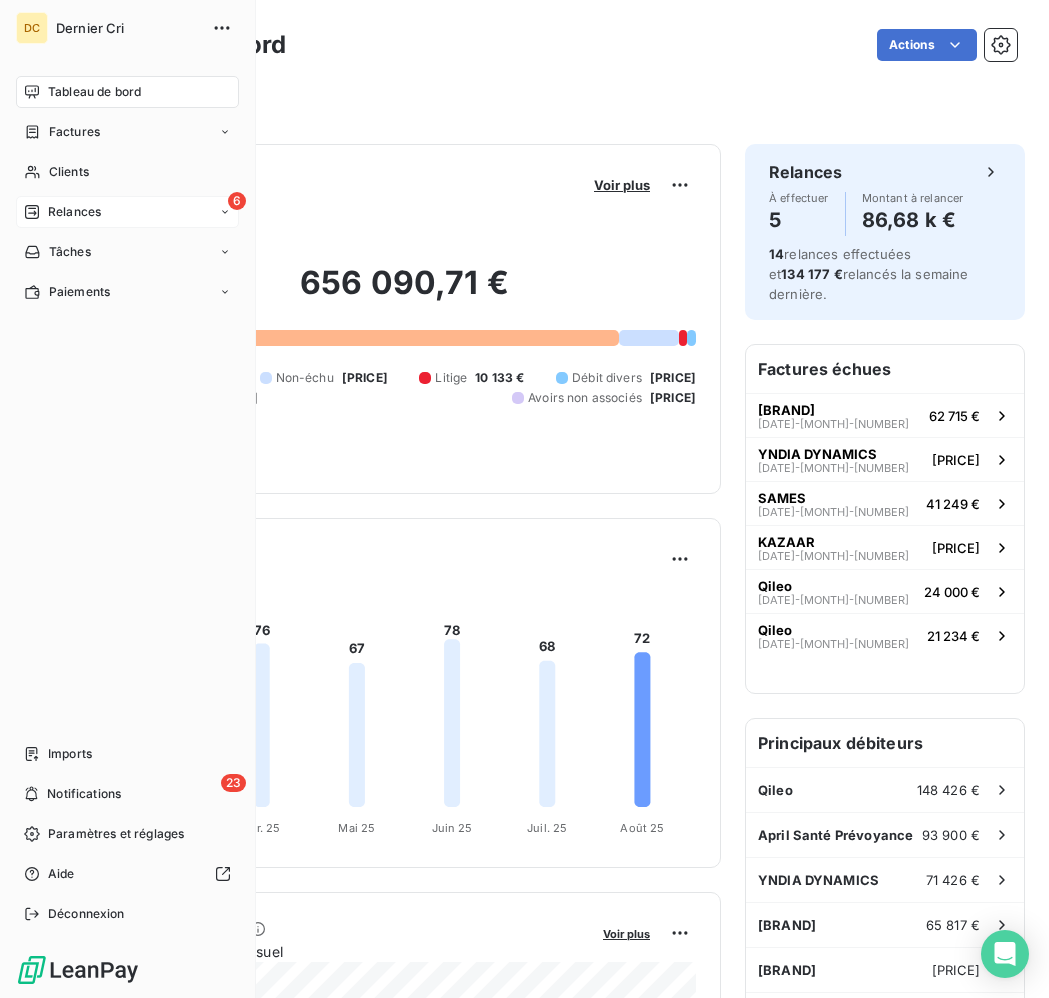click on "6 Relances" at bounding box center (127, 212) 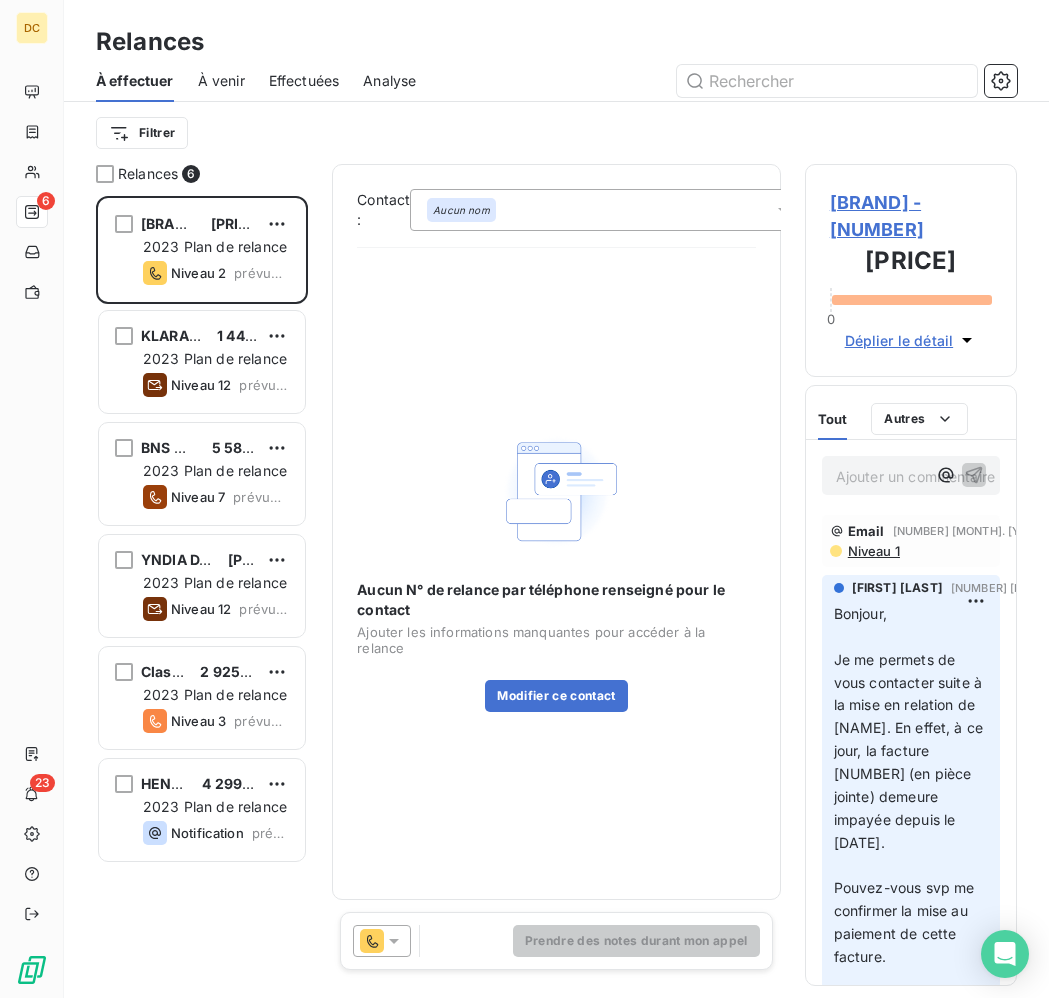 scroll, scrollTop: 1, scrollLeft: 0, axis: vertical 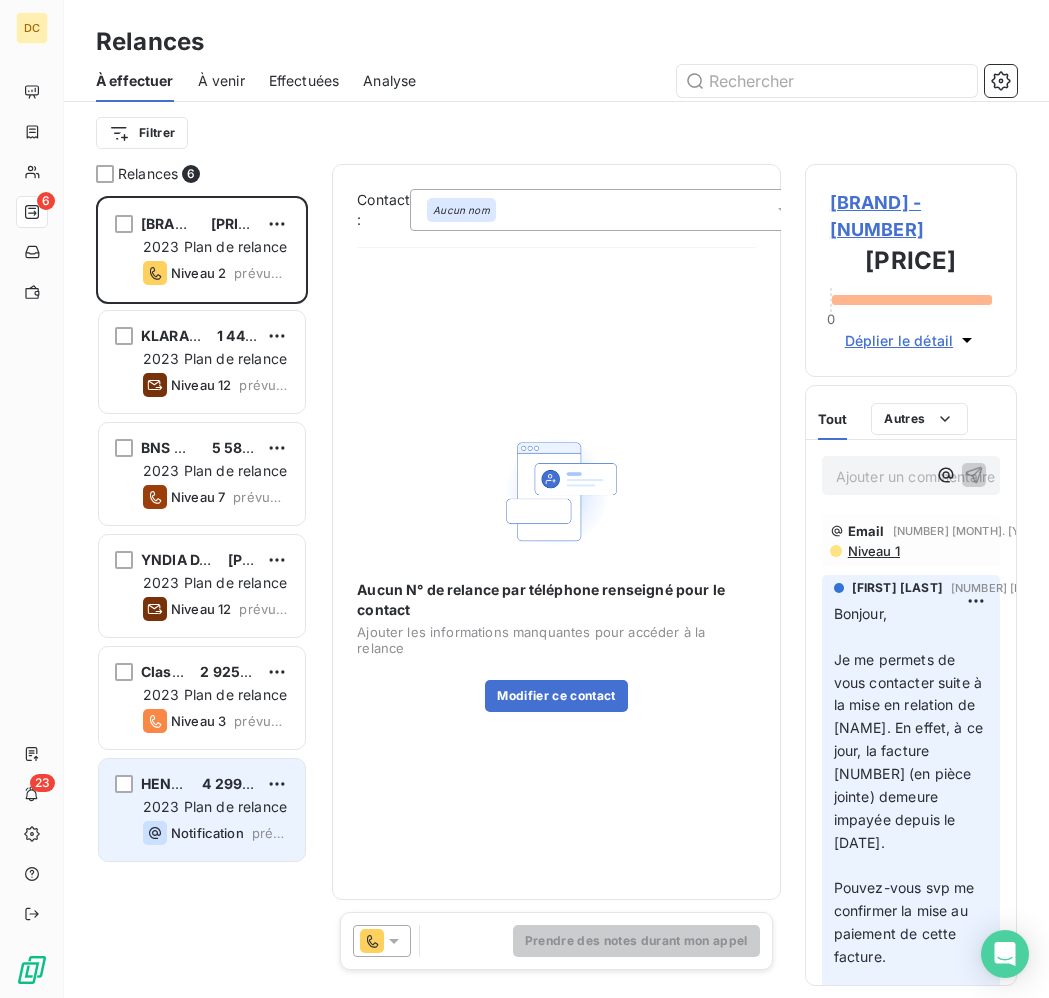 click on "2023 Plan de relance" at bounding box center [215, 806] 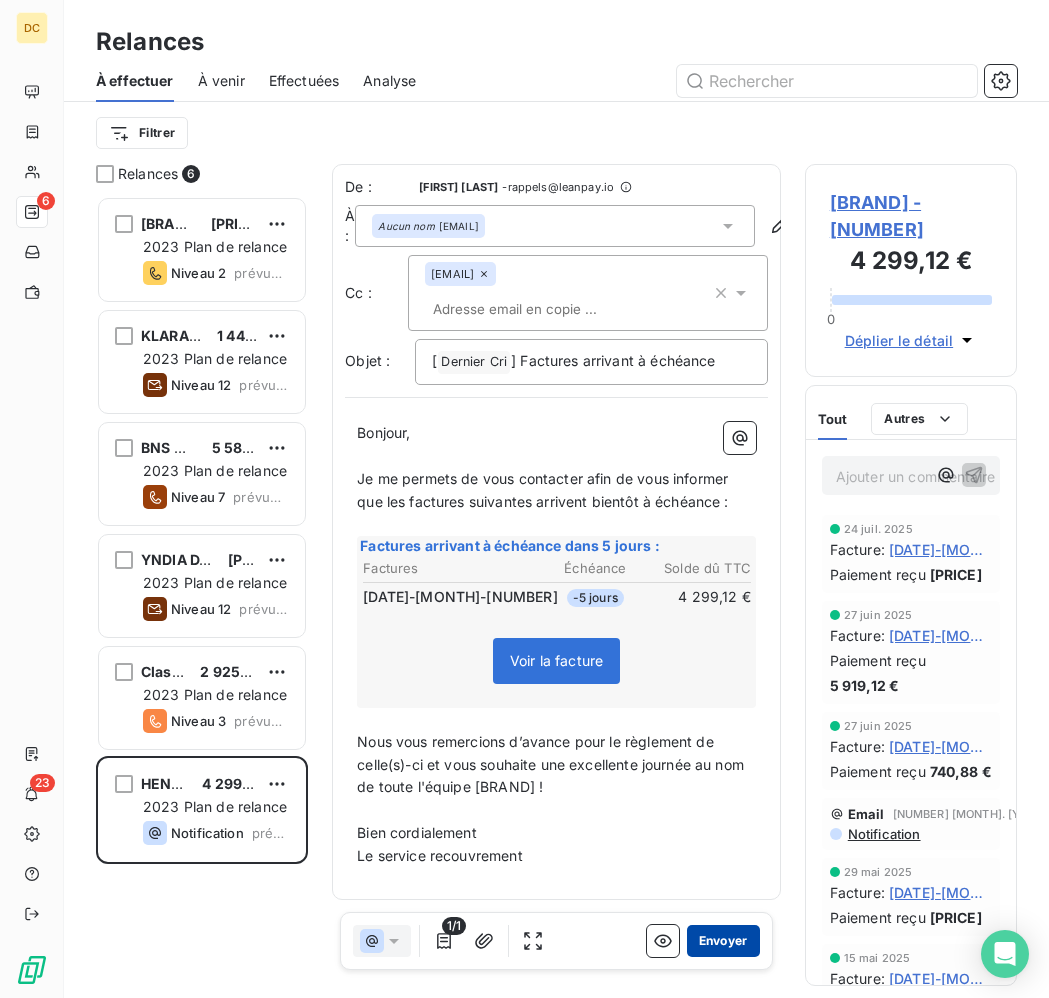 click on "Envoyer" at bounding box center [723, 941] 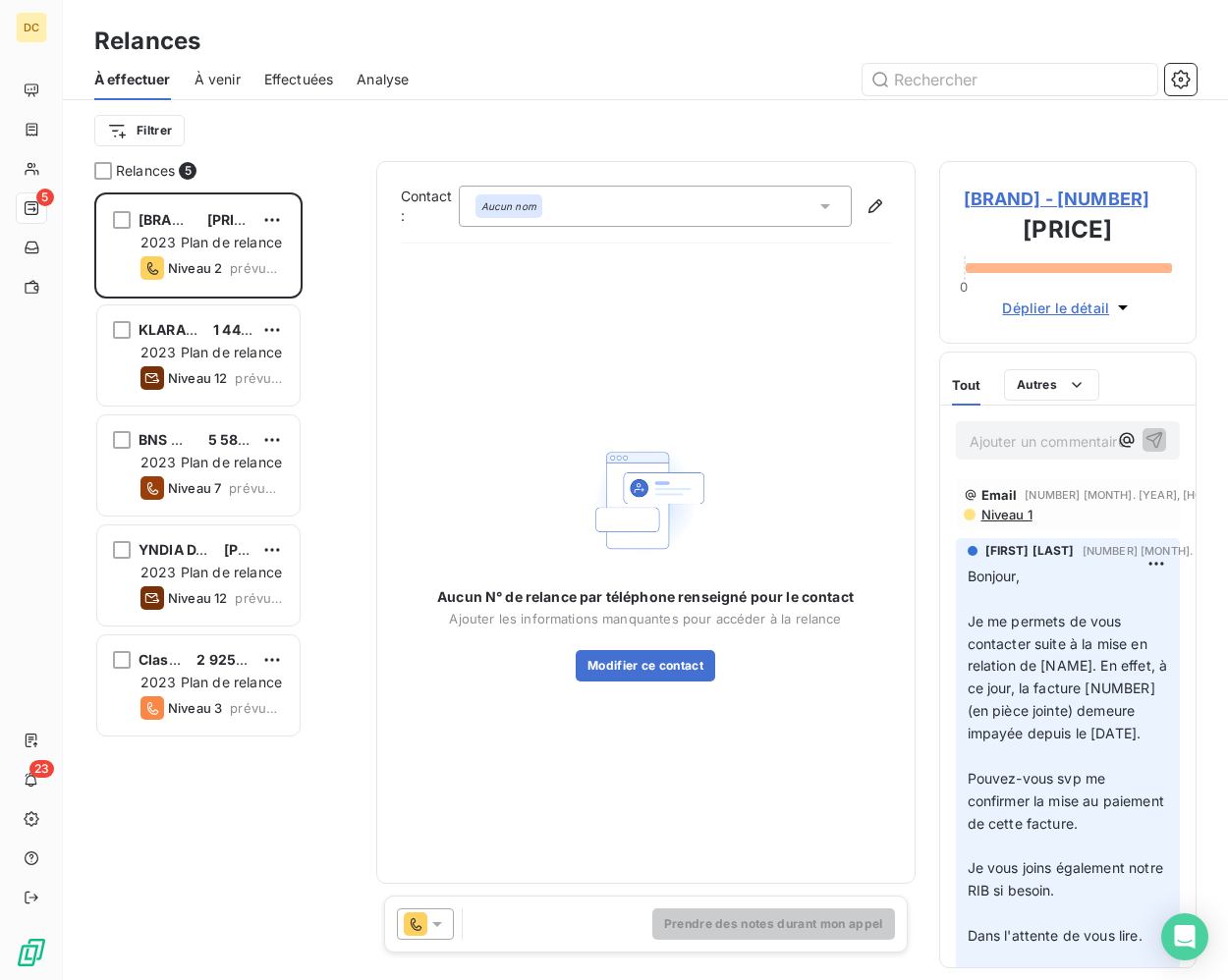 scroll, scrollTop: 1, scrollLeft: 1, axis: both 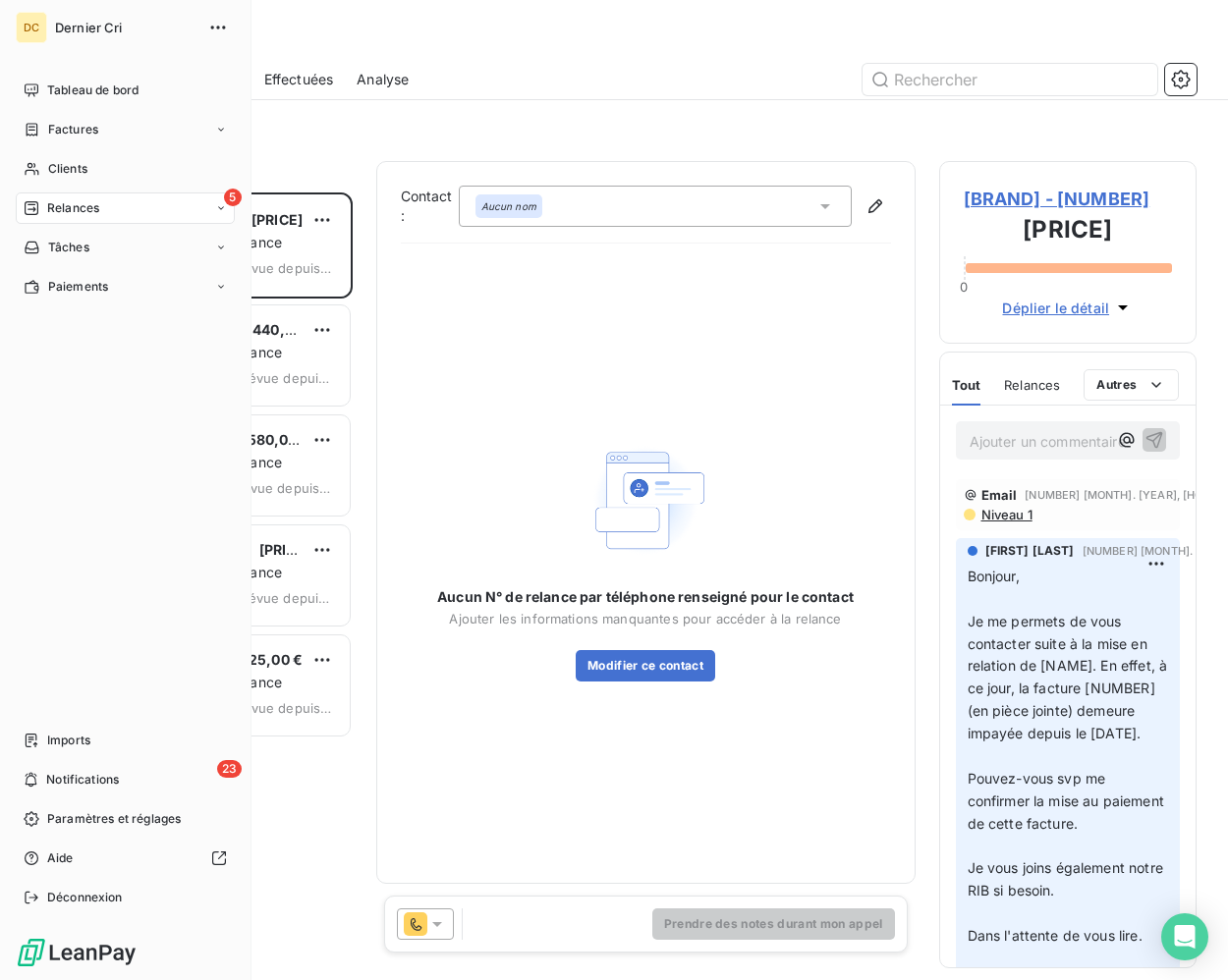 click on "Relances" at bounding box center (73, 208) 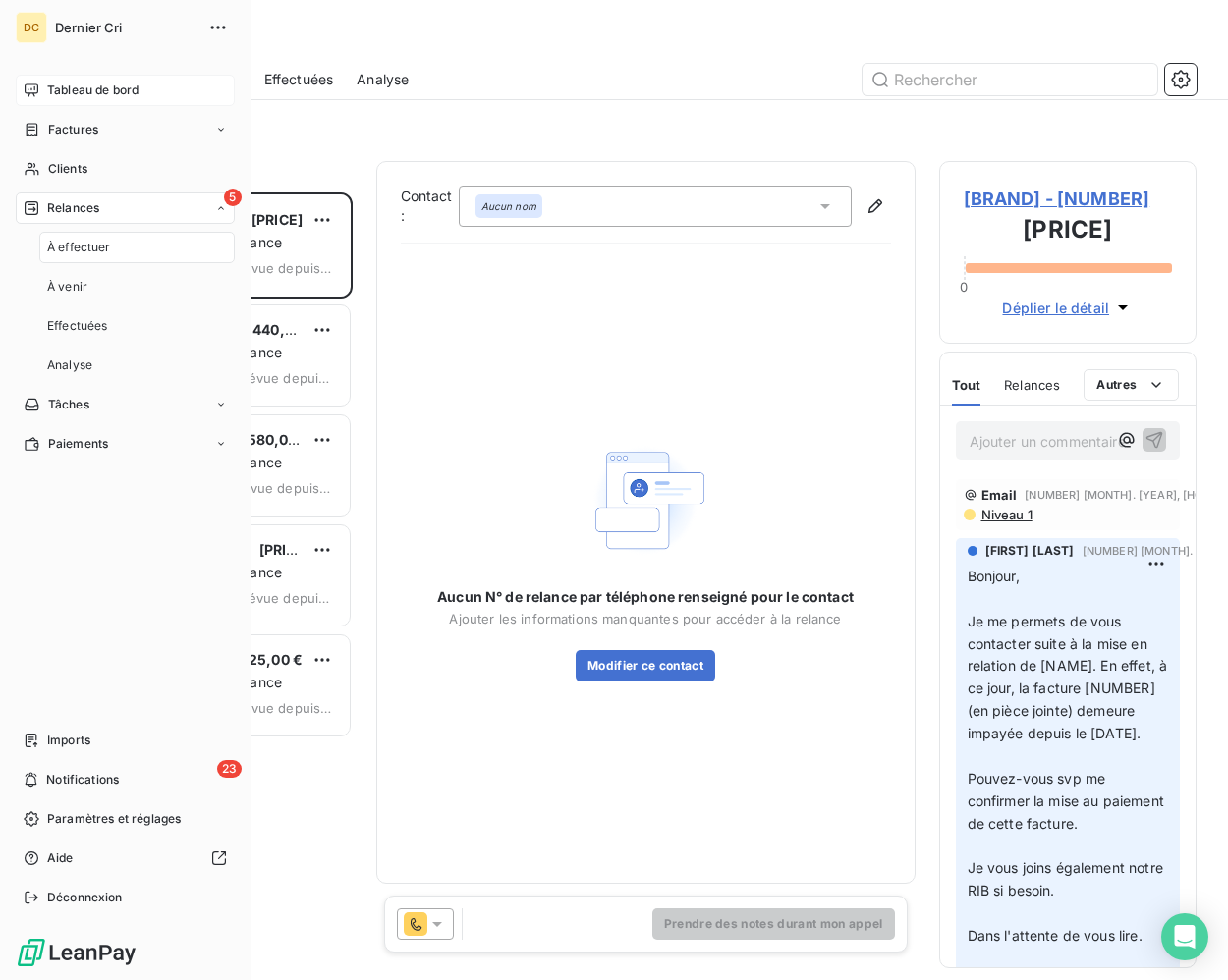 click on "Tableau de bord" at bounding box center [92, 90] 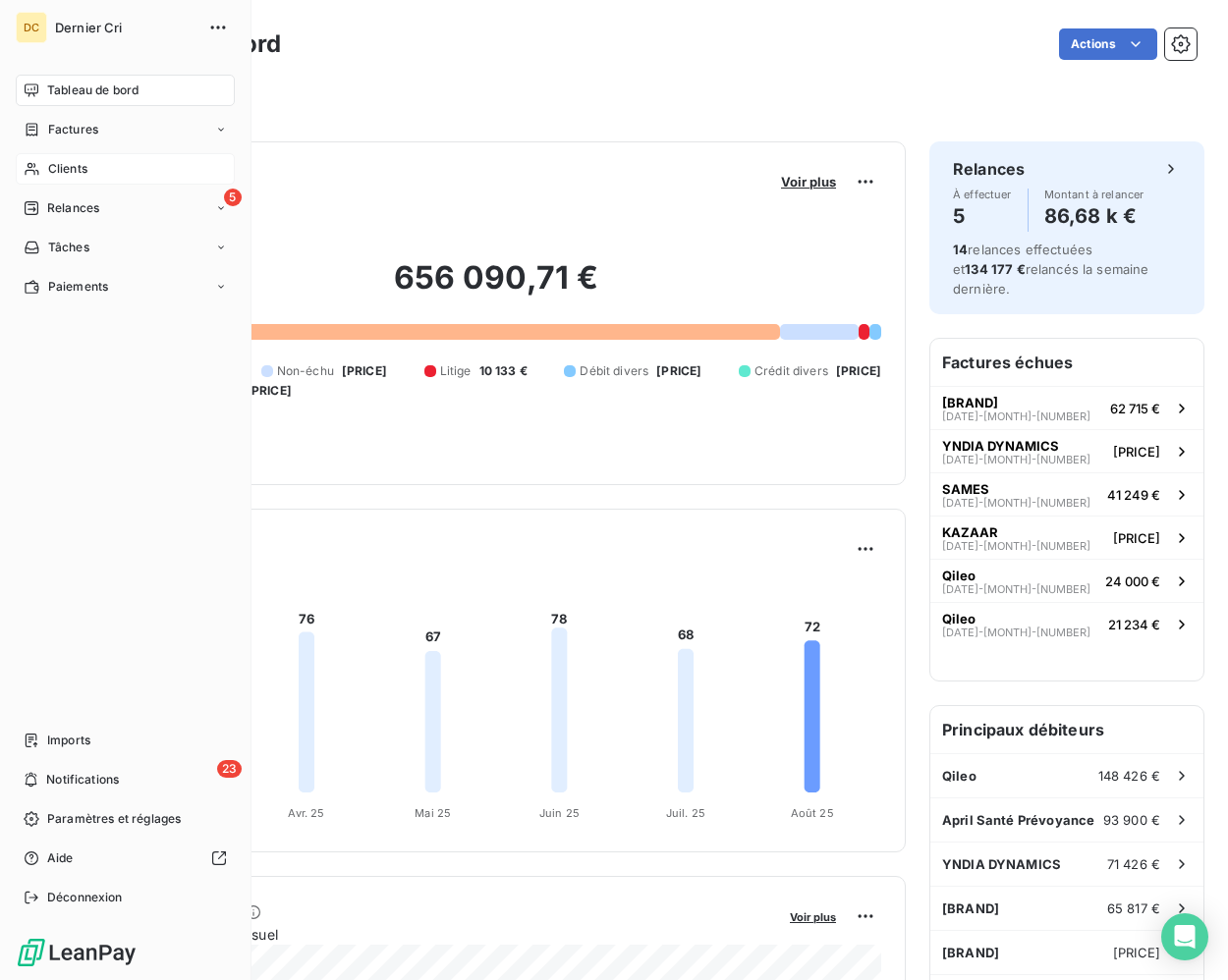 click 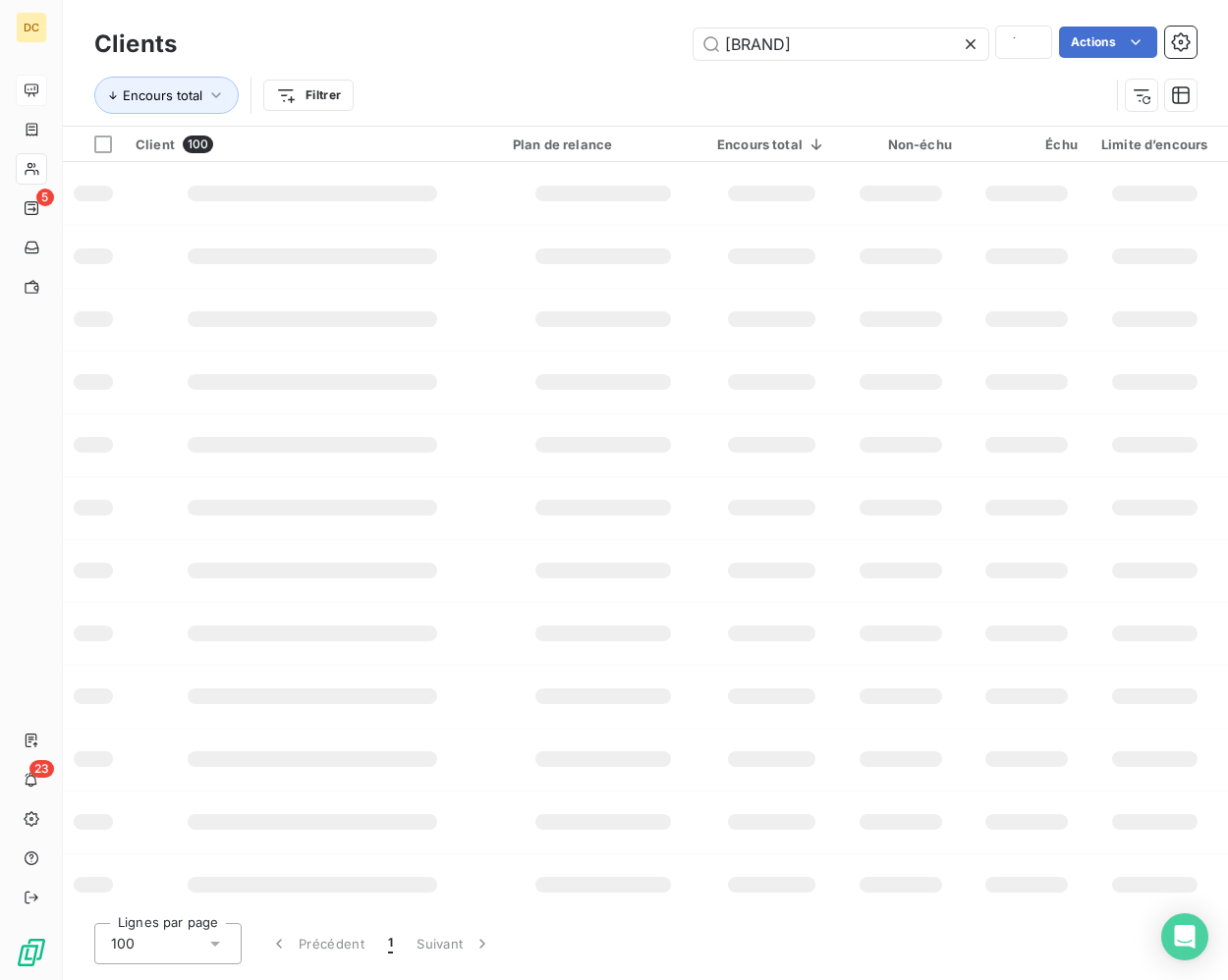 type 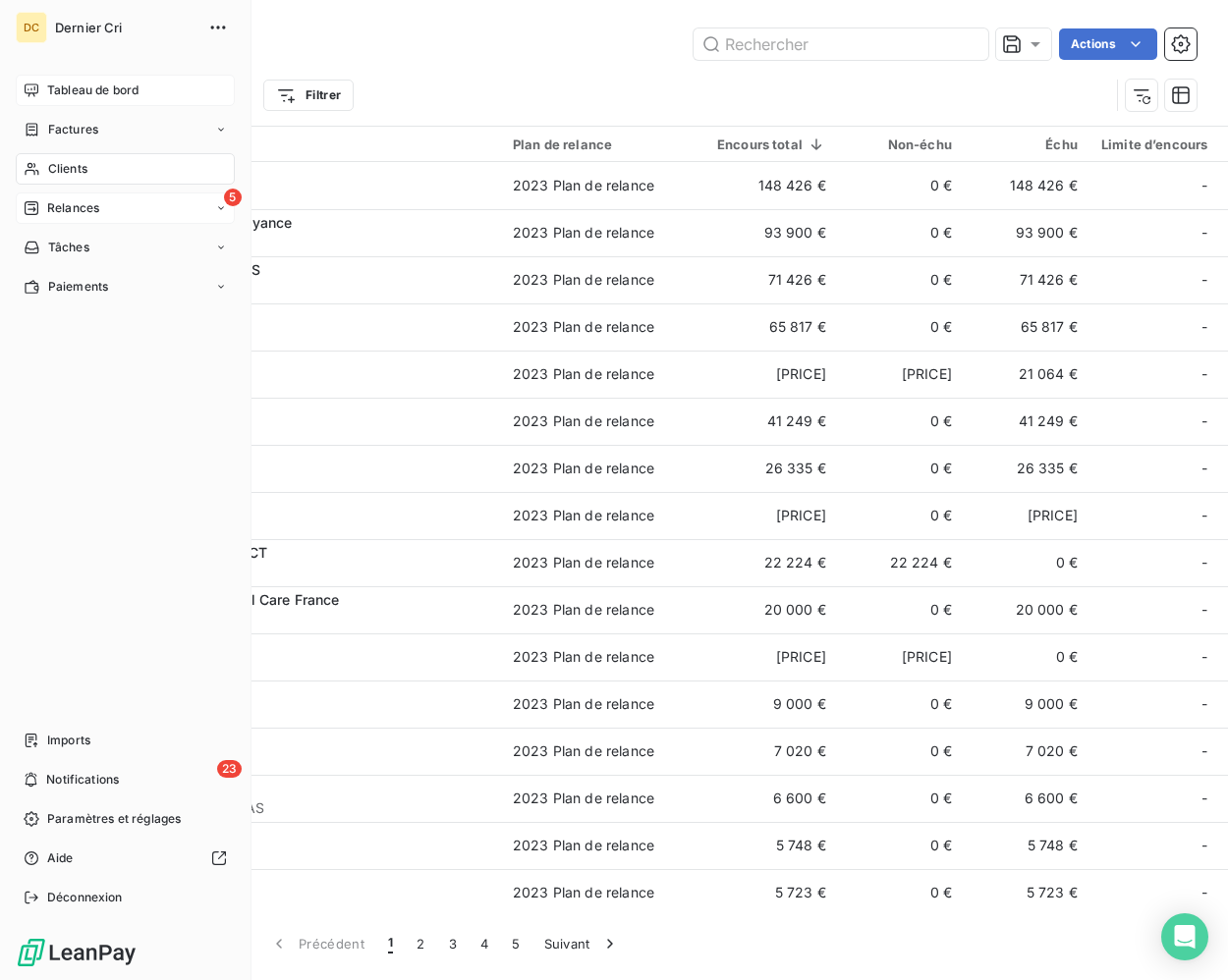 click on "Relances" at bounding box center (73, 208) 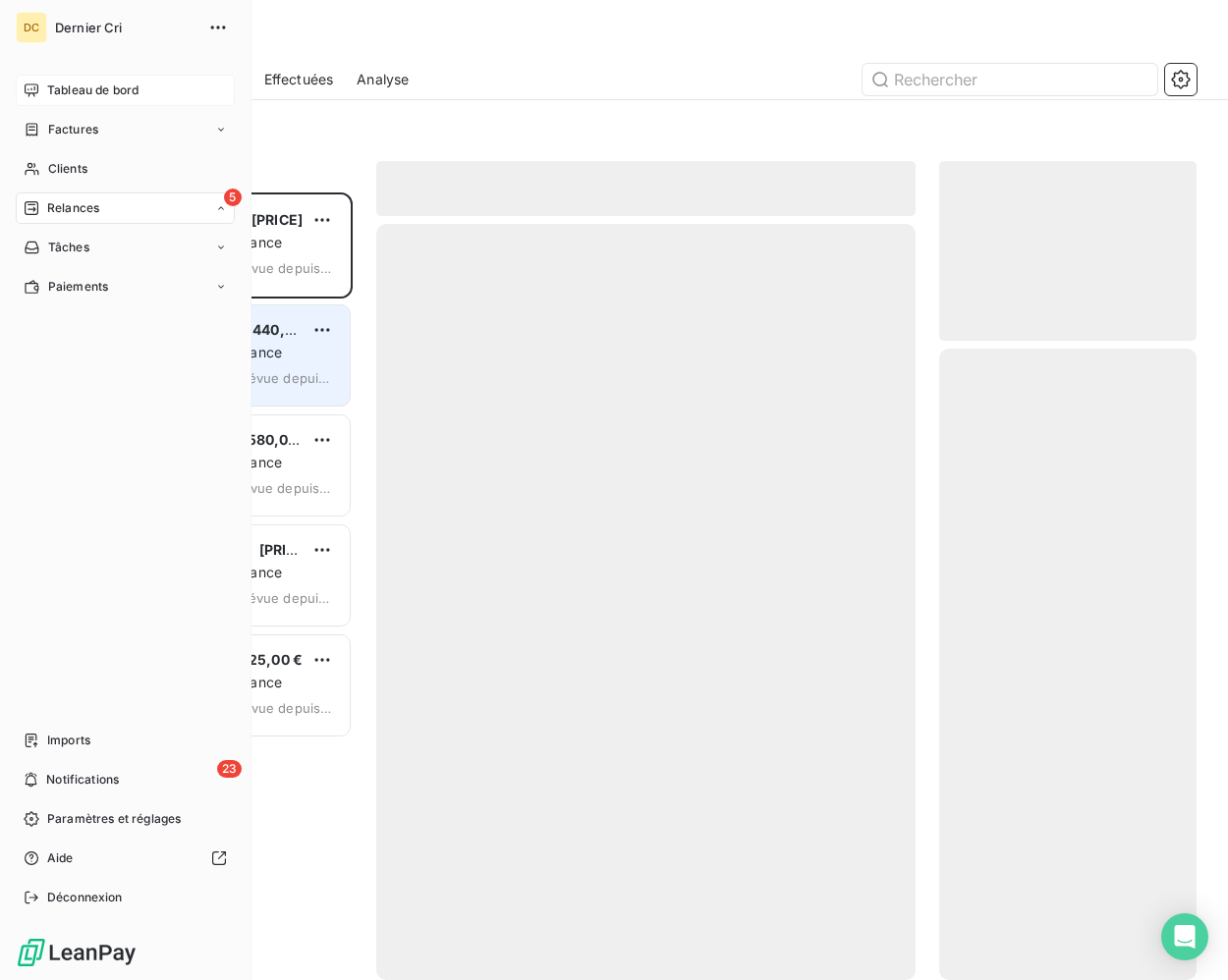 scroll, scrollTop: 1, scrollLeft: 1, axis: both 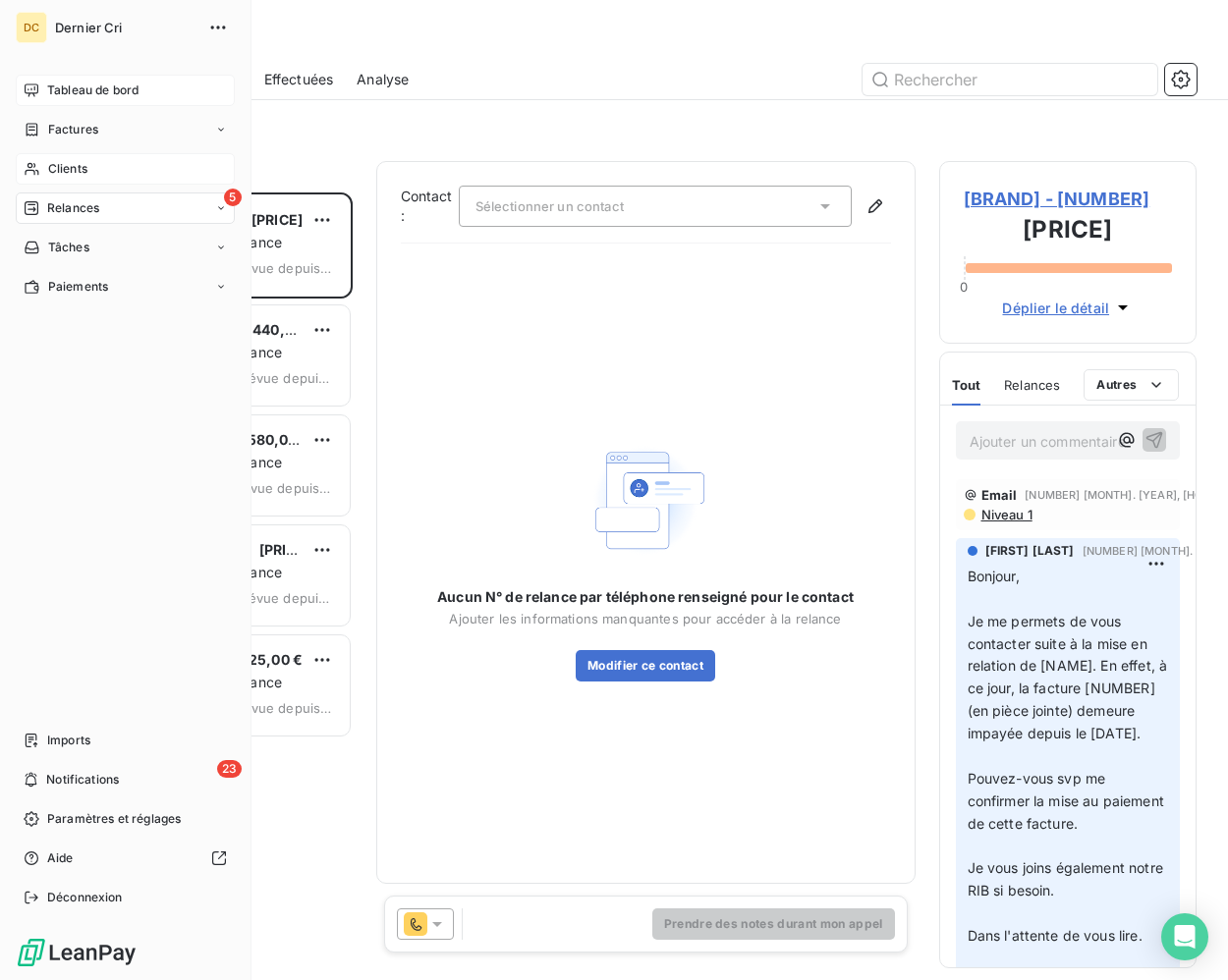click on "Clients" at bounding box center [68, 169] 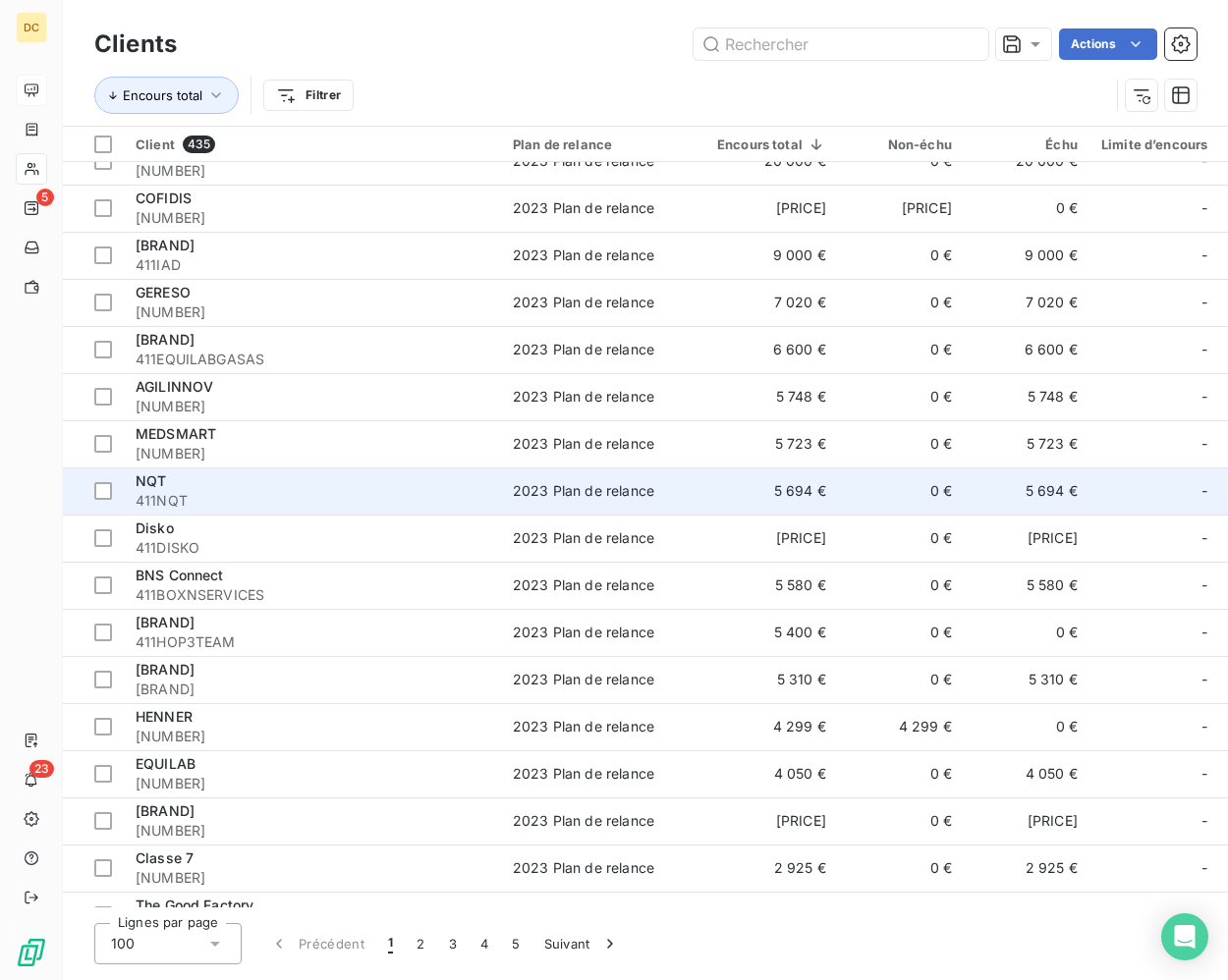 scroll, scrollTop: 453, scrollLeft: 0, axis: vertical 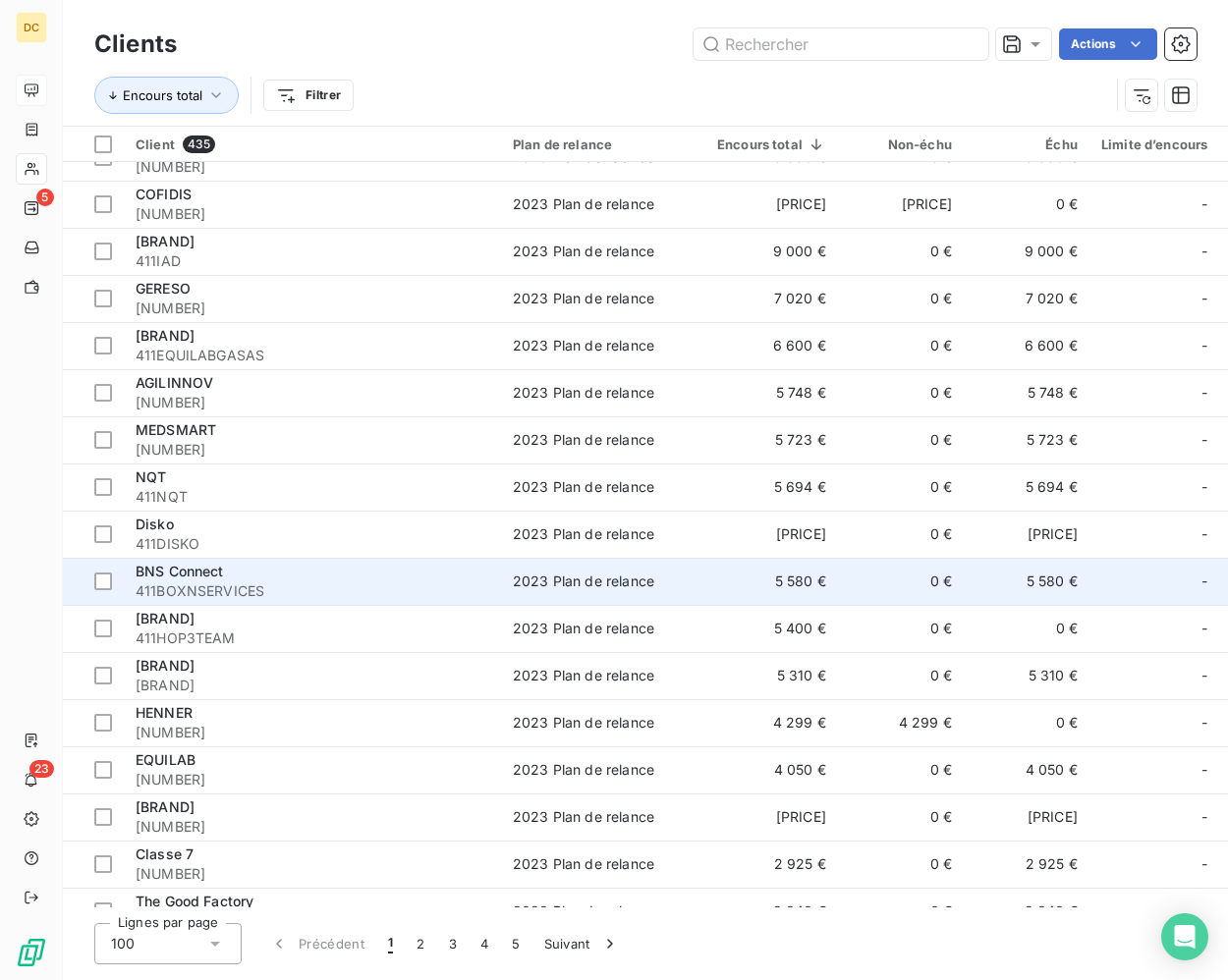 click on "2023 Plan de relance" at bounding box center [584, 581] 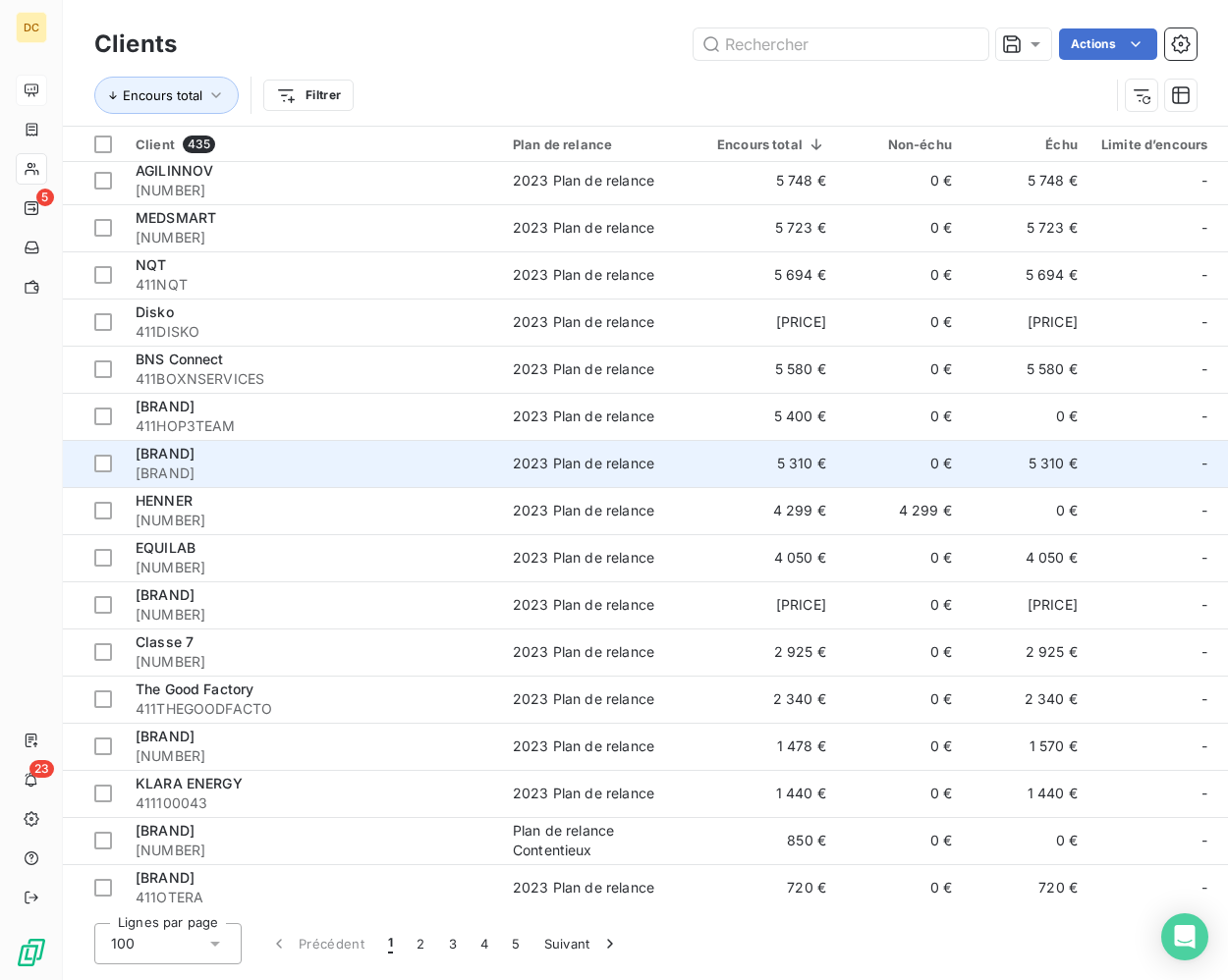 scroll, scrollTop: 673, scrollLeft: 0, axis: vertical 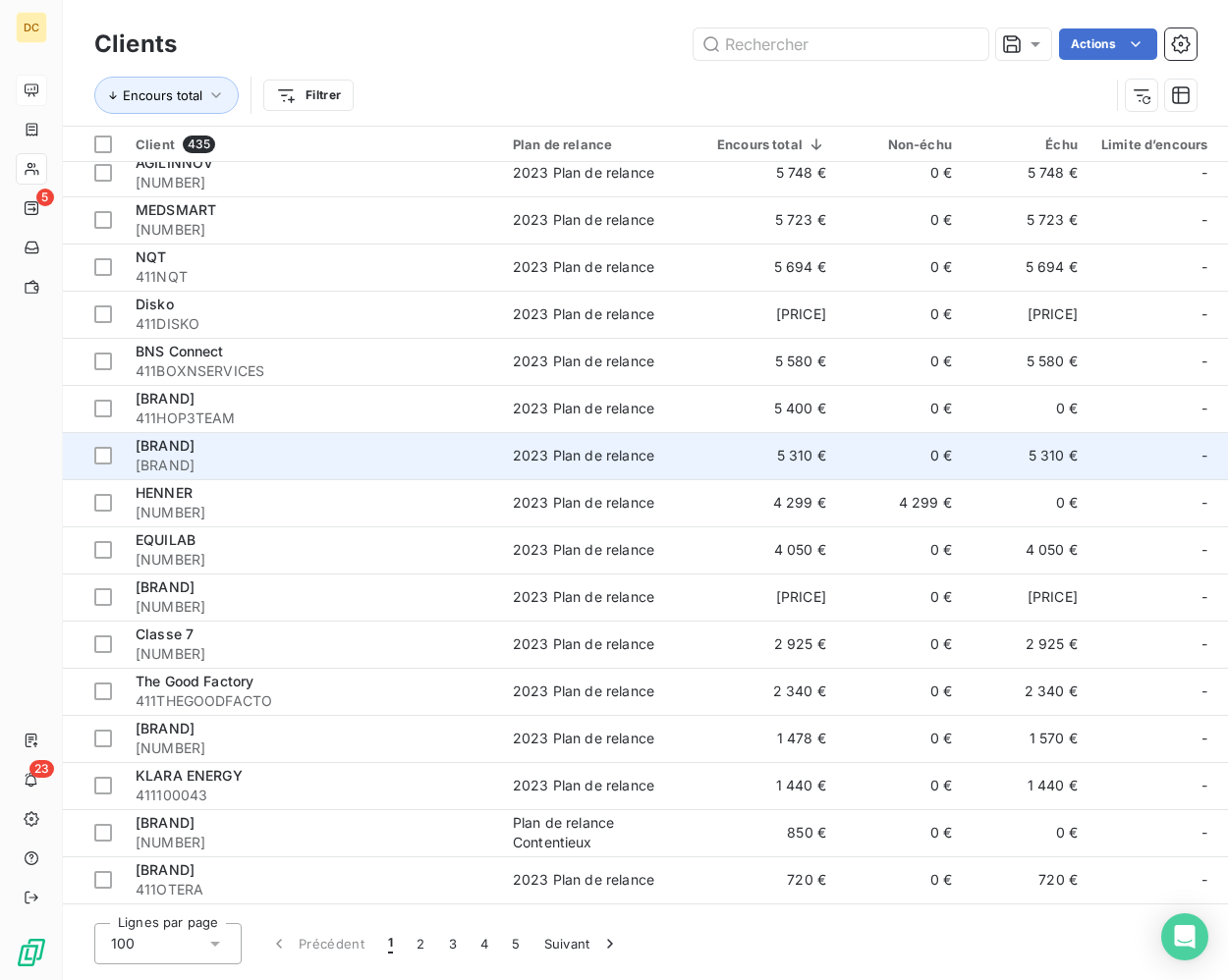 click on "[BRAND]" at bounding box center [312, 465] 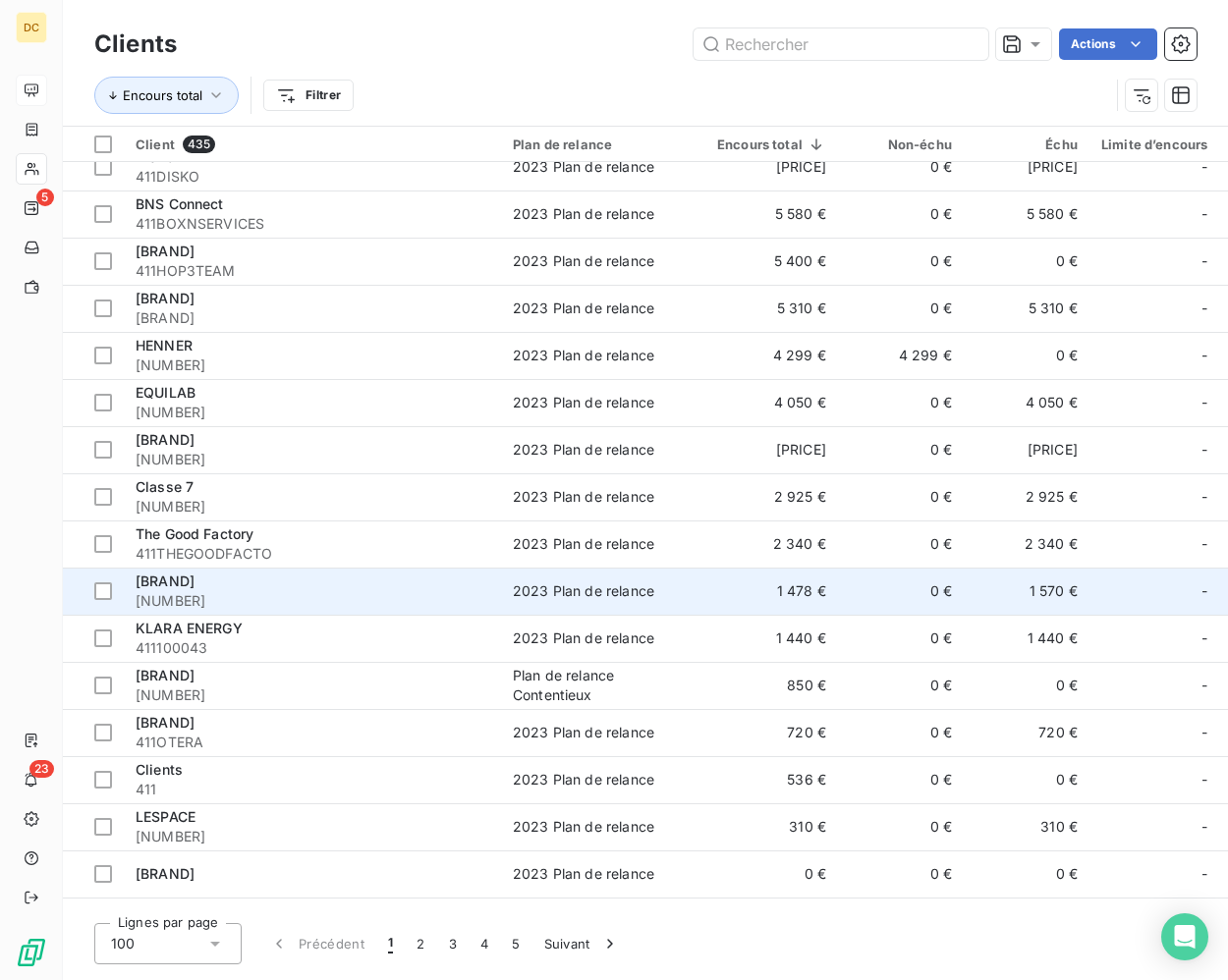 scroll, scrollTop: 828, scrollLeft: 0, axis: vertical 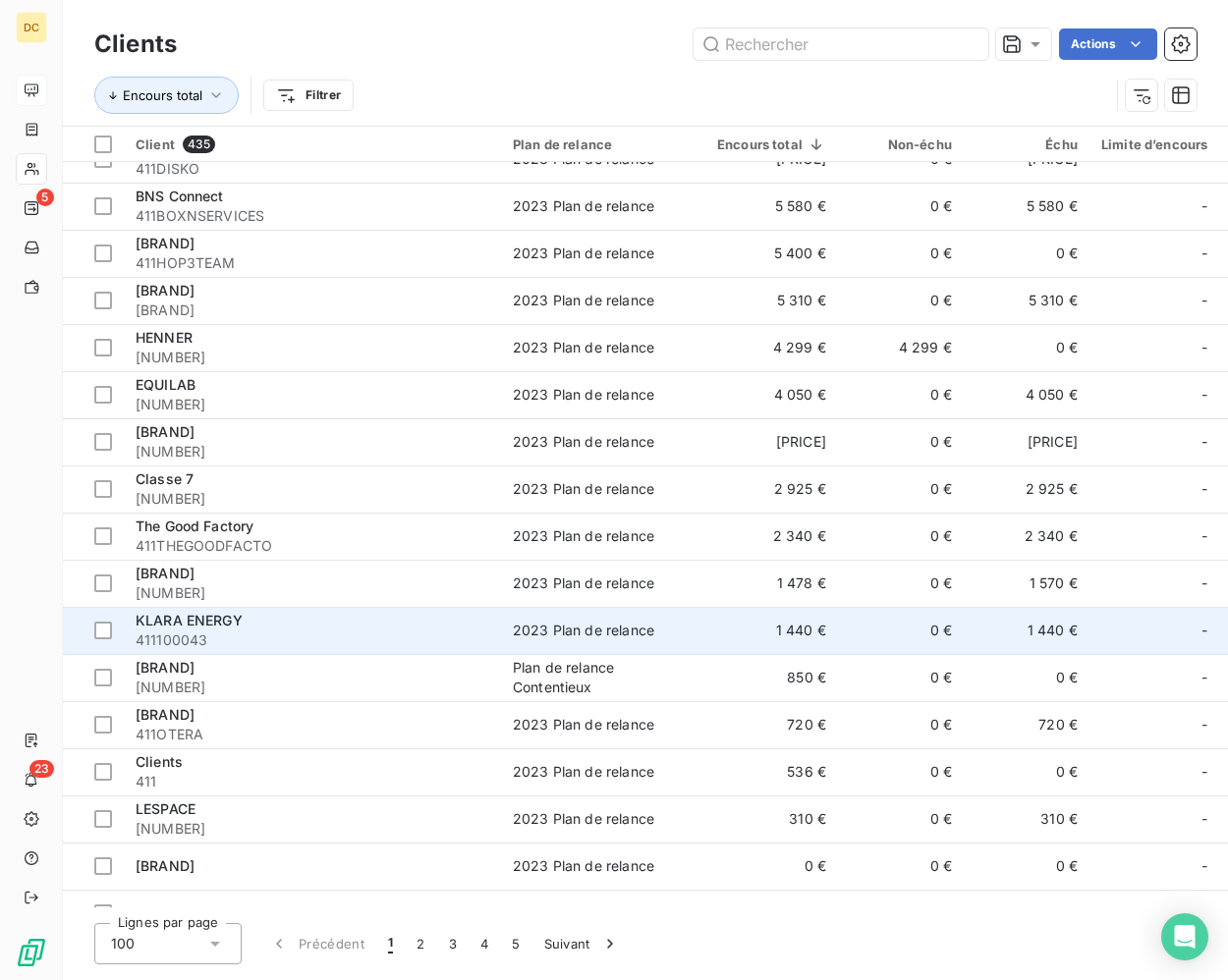 click on "KLARA ENERGY" at bounding box center [312, 621] 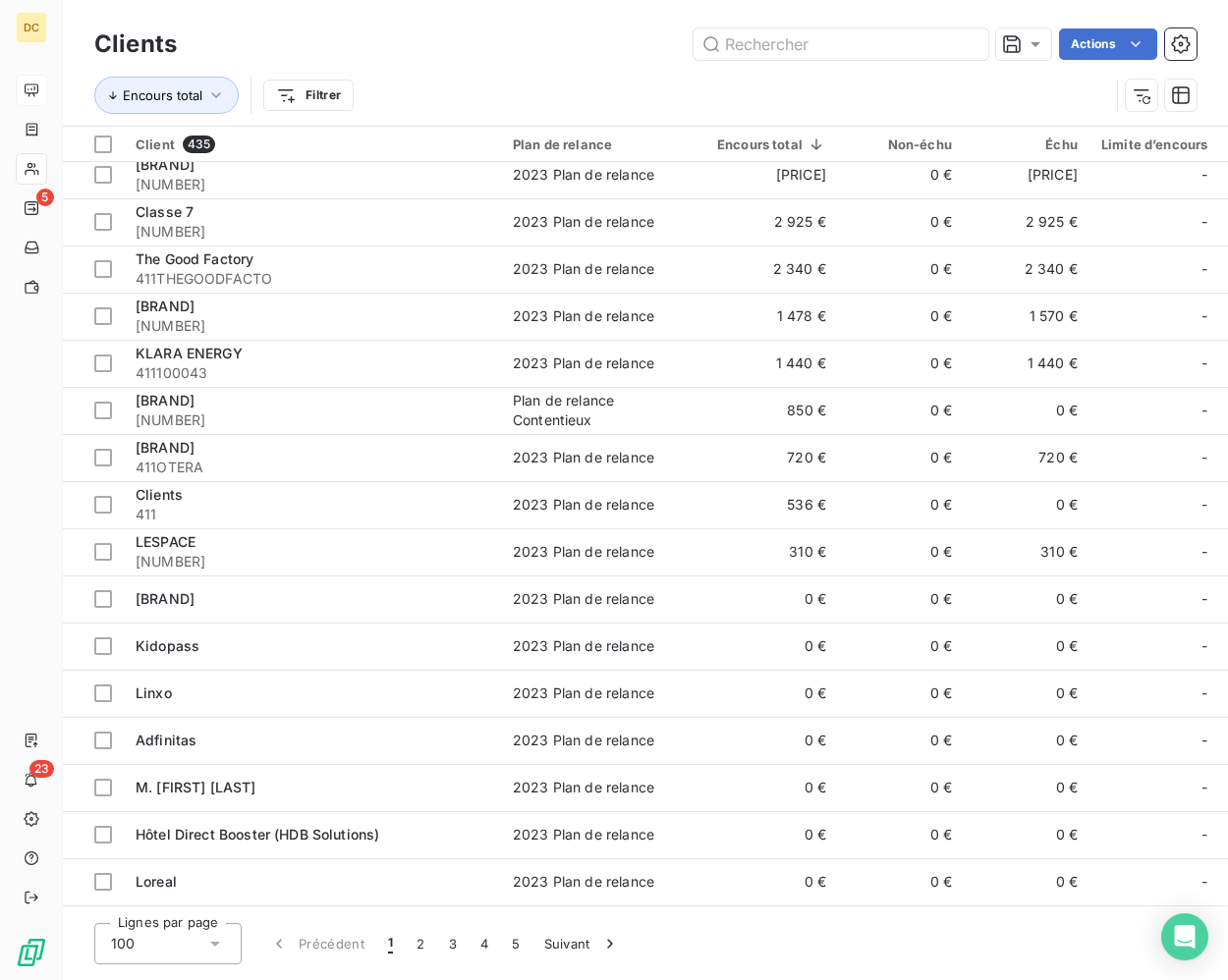 scroll, scrollTop: 1599, scrollLeft: 0, axis: vertical 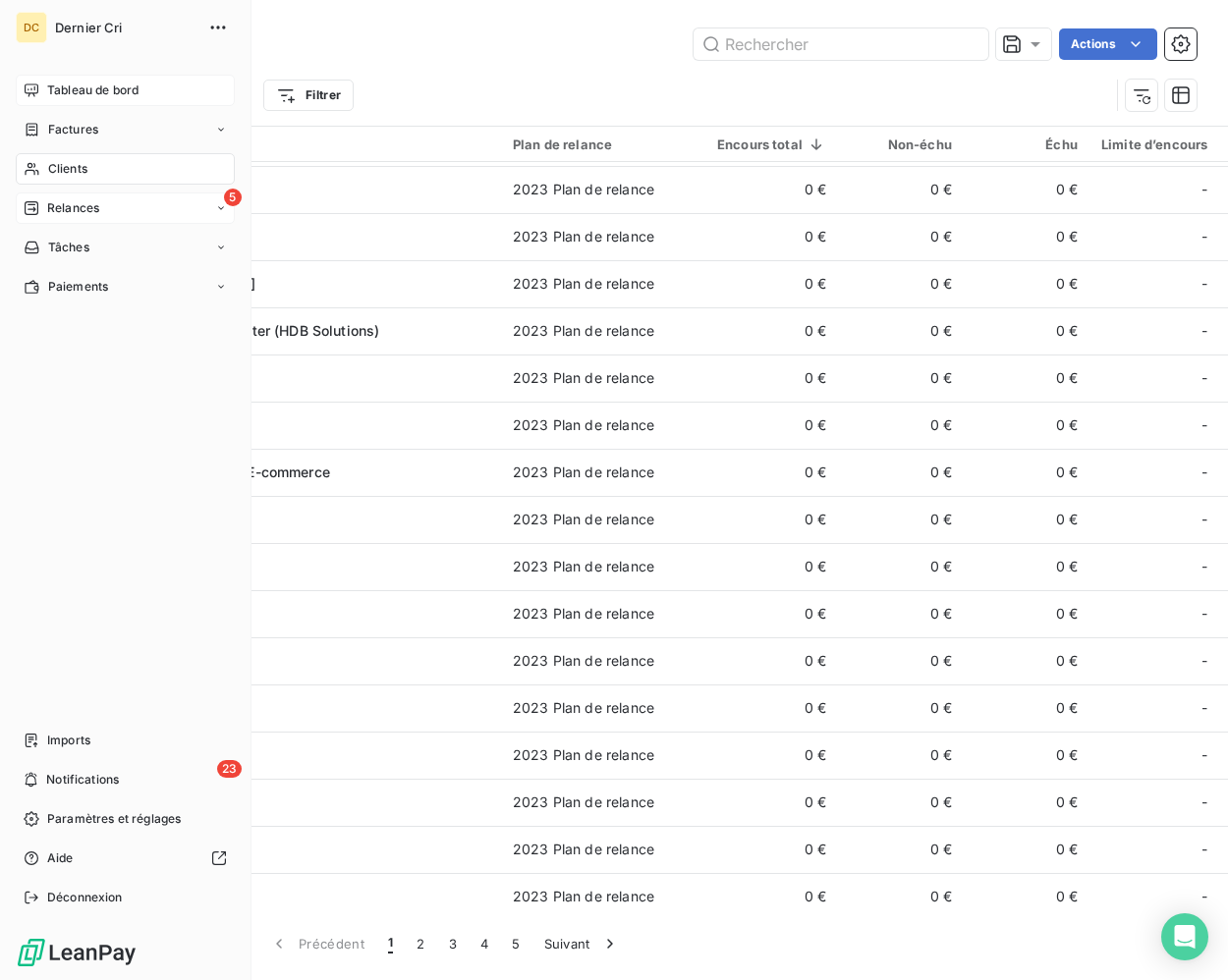click on "Relances" at bounding box center (61, 208) 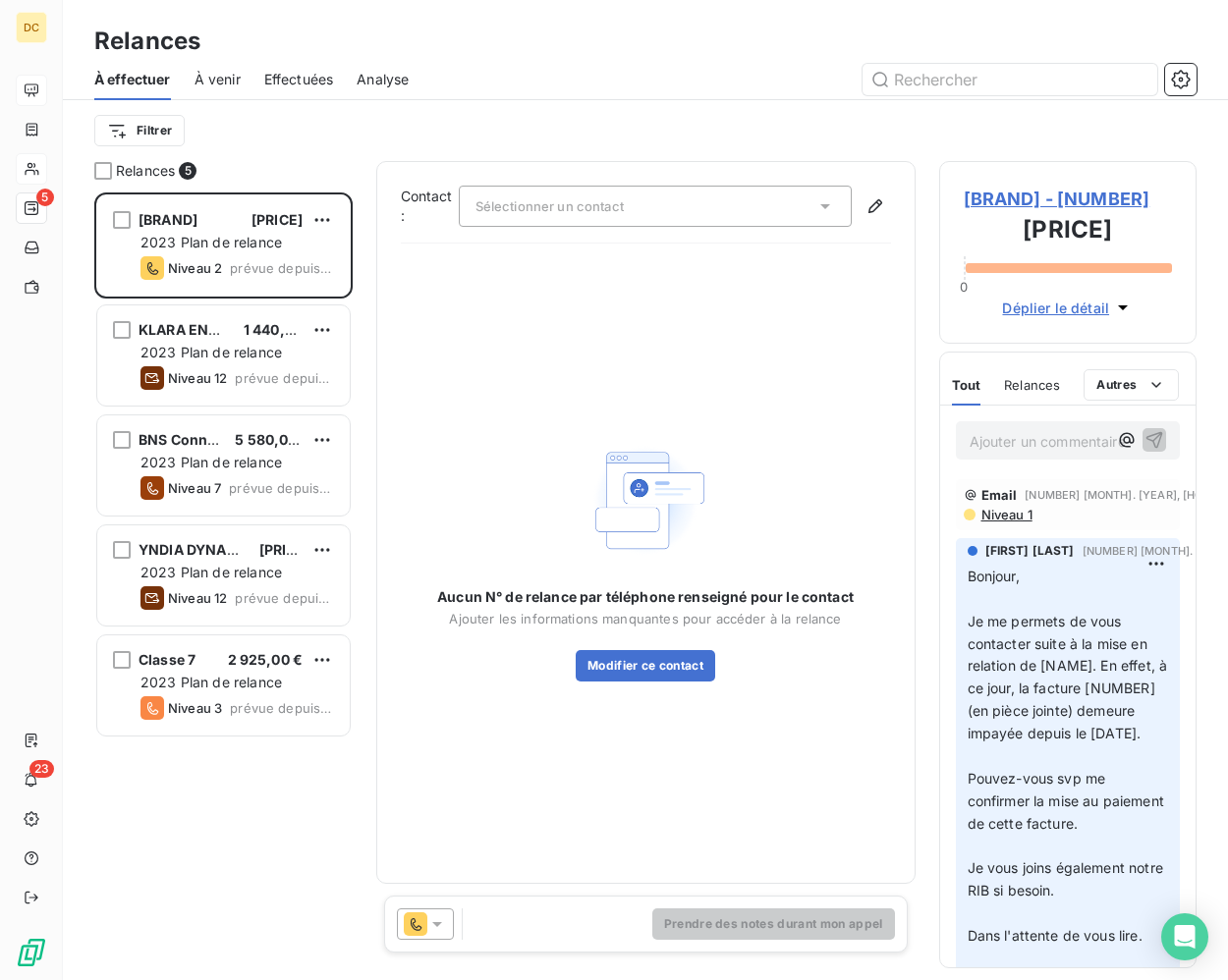 scroll, scrollTop: 1, scrollLeft: 1, axis: both 